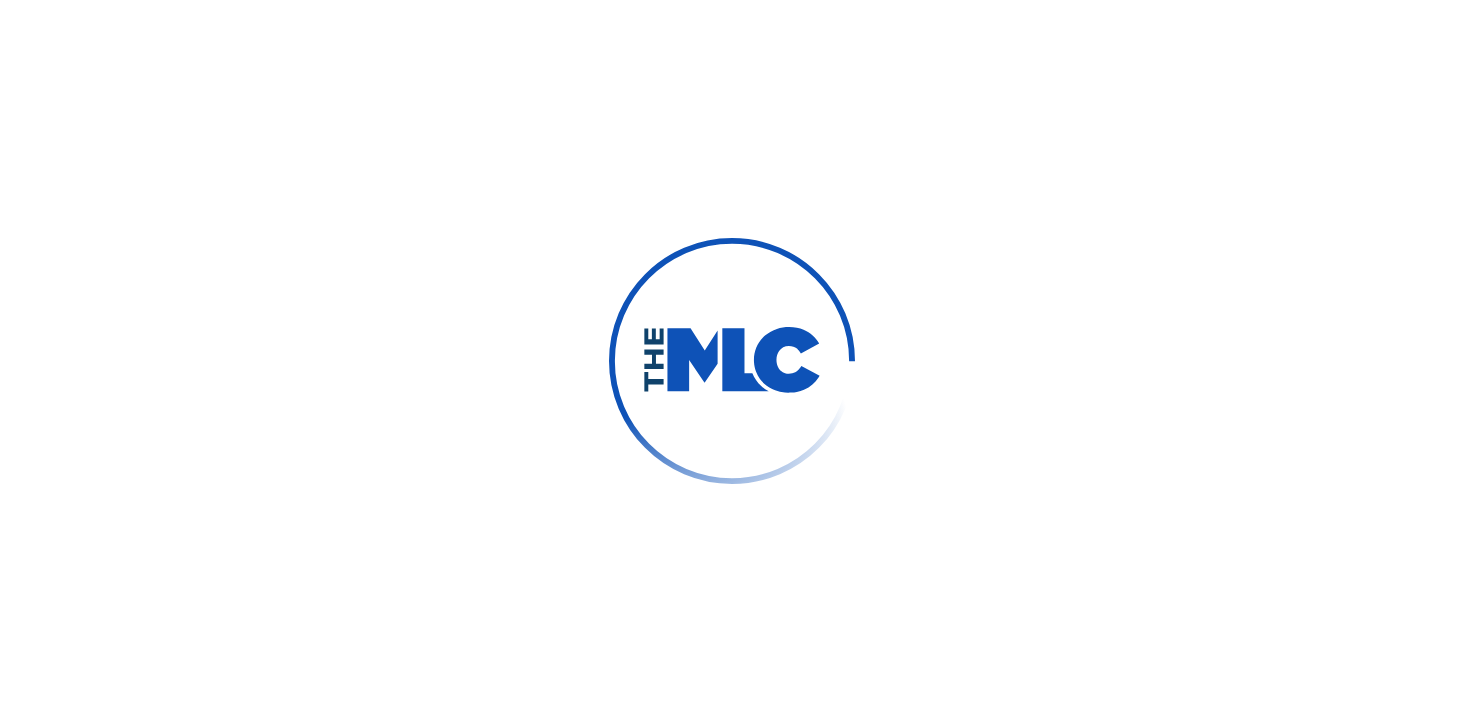 scroll, scrollTop: 0, scrollLeft: 0, axis: both 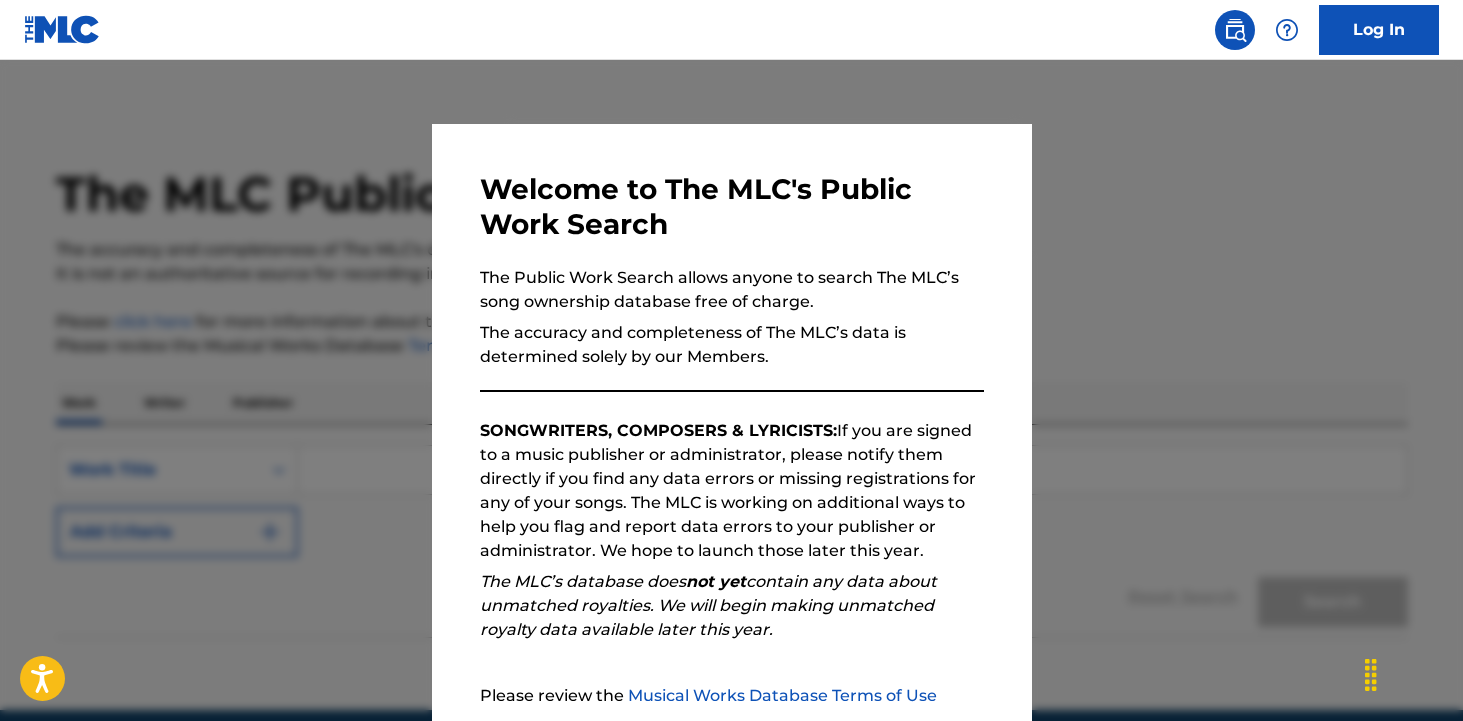 click at bounding box center (731, 420) 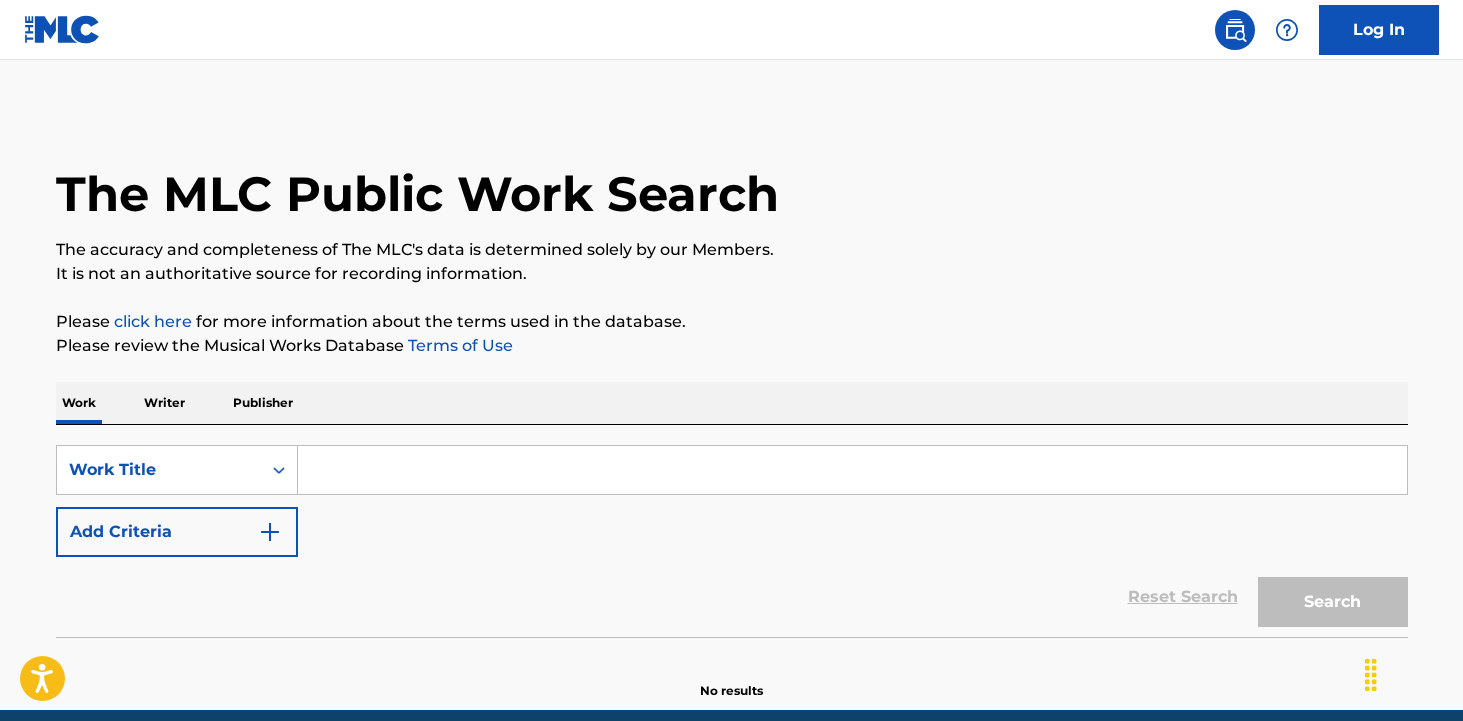 click at bounding box center [852, 470] 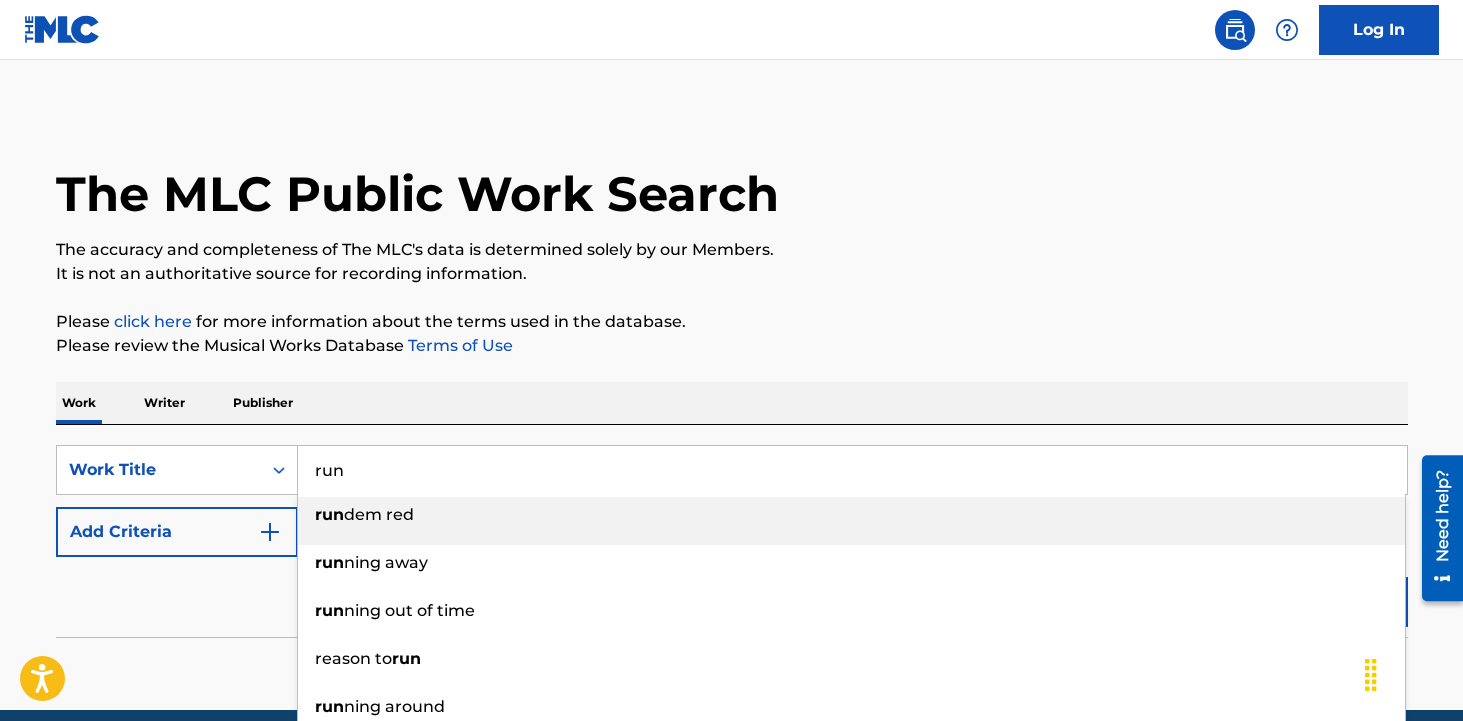 type on "run" 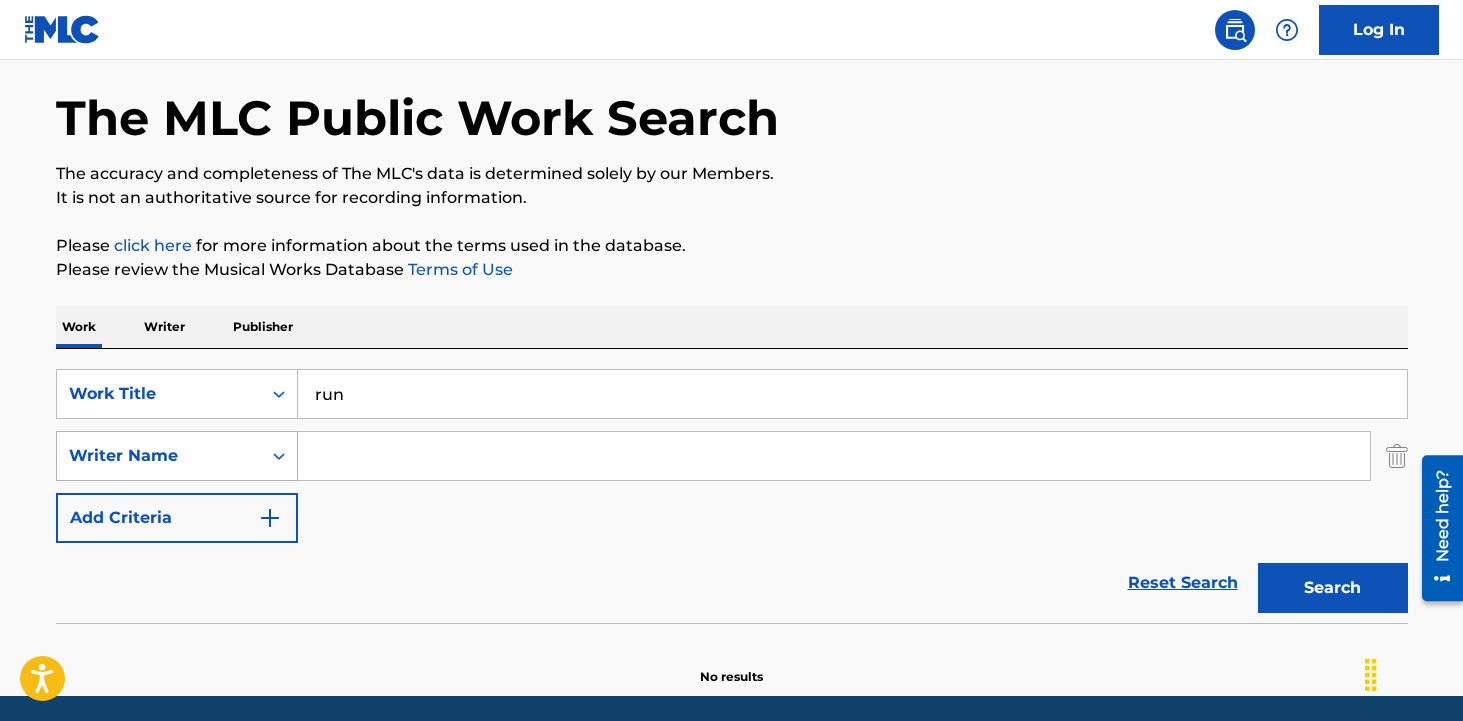 click on "Writer Name" at bounding box center [177, 456] 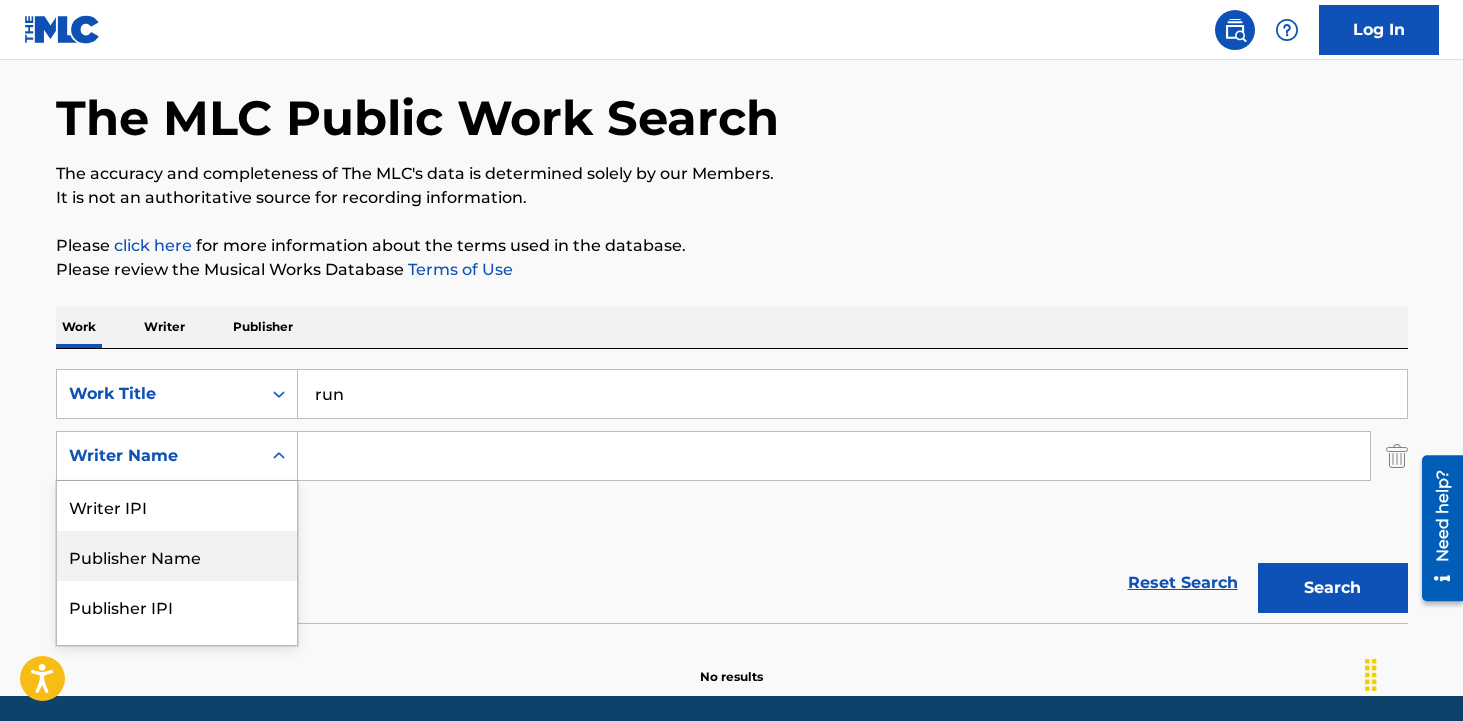 scroll, scrollTop: 87, scrollLeft: 0, axis: vertical 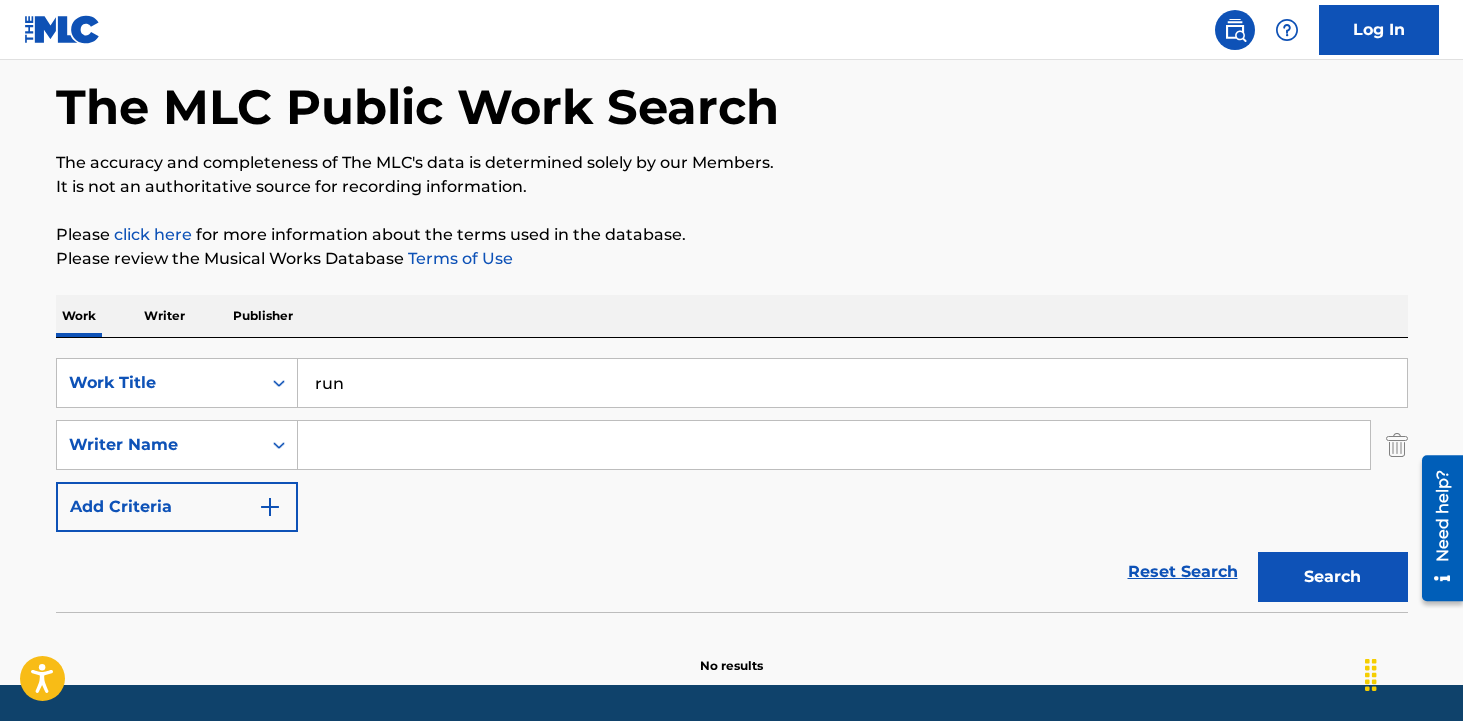 click on "SearchWithCriteria0d1b9db1-913c-4021-93f8-4b7509bfaa7b Work Title run SearchWithCriteria0ab83bed-21c1-4cca-93d6-beb15dd49414 Writer Name Add Criteria" at bounding box center [732, 445] 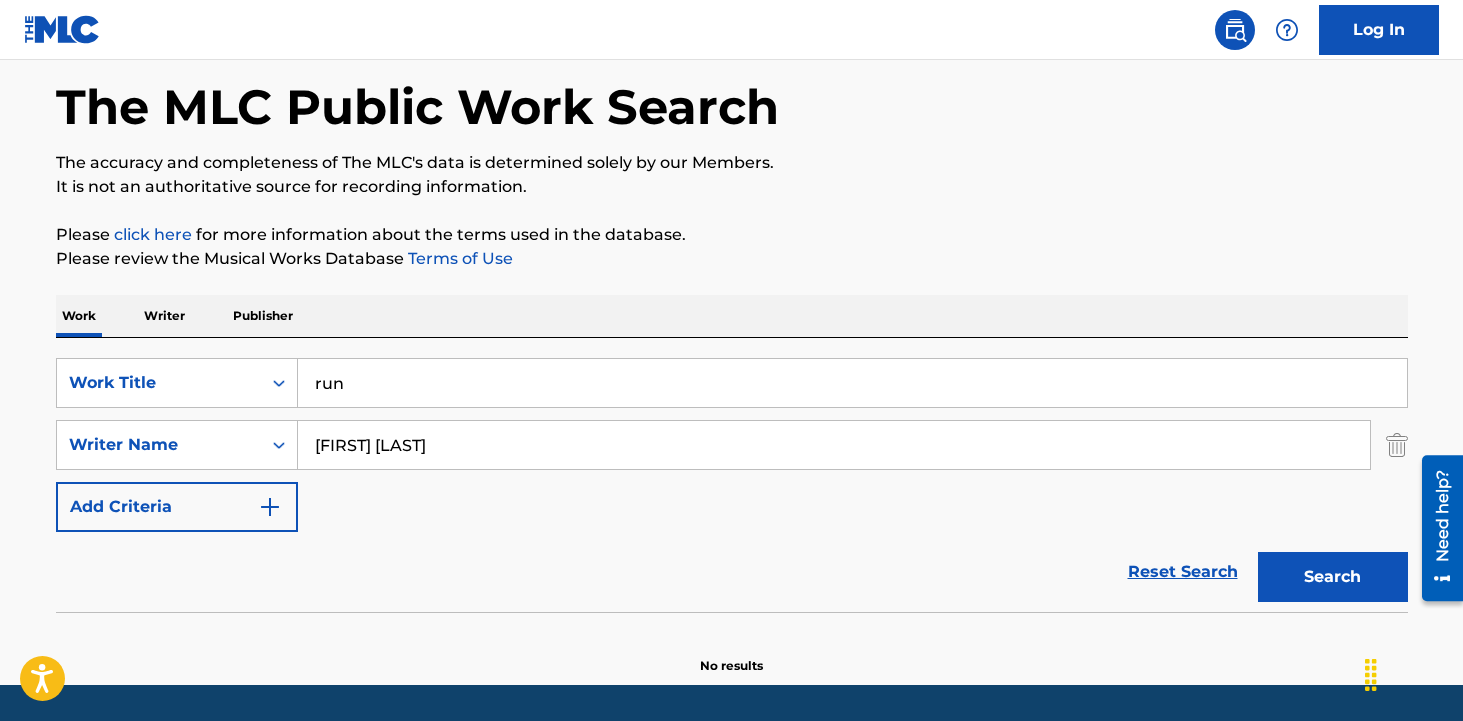 type on "[FIRST] [LAST]" 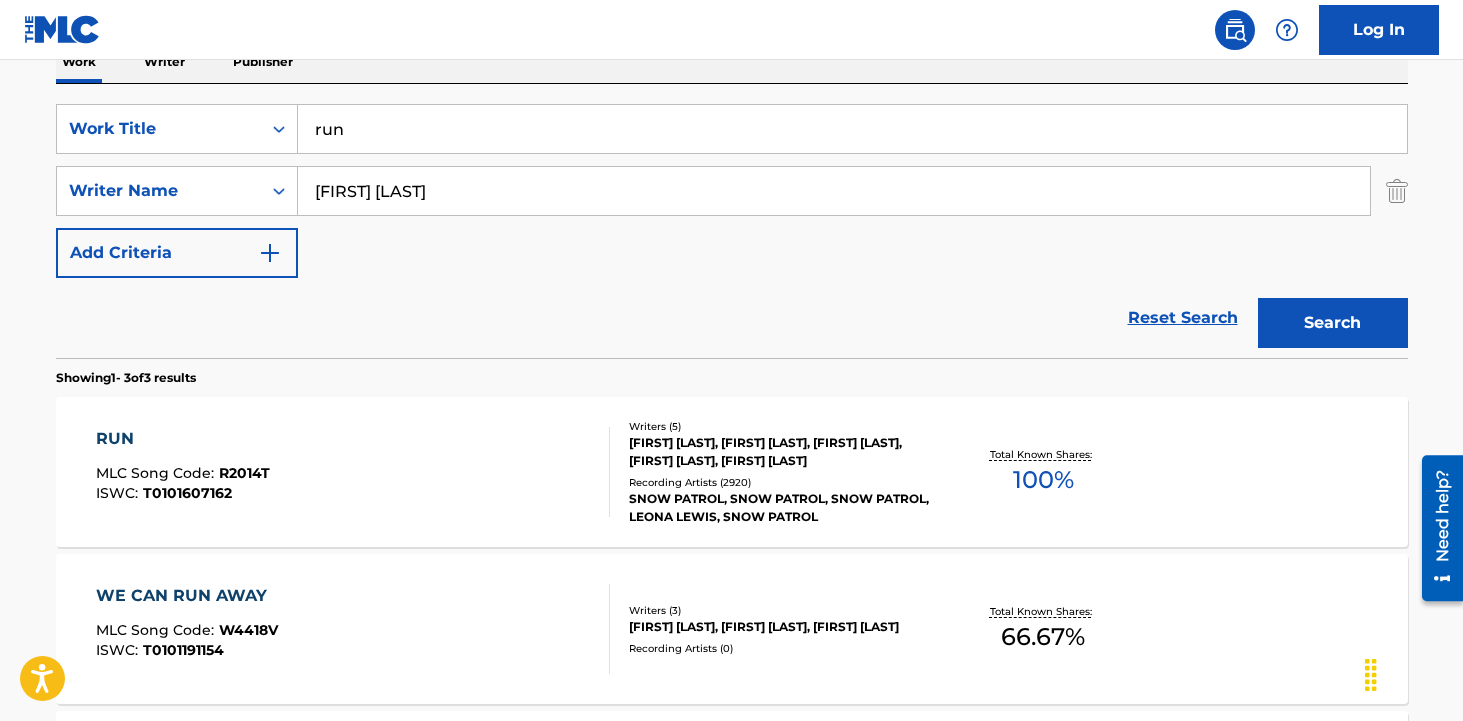 scroll, scrollTop: 345, scrollLeft: 0, axis: vertical 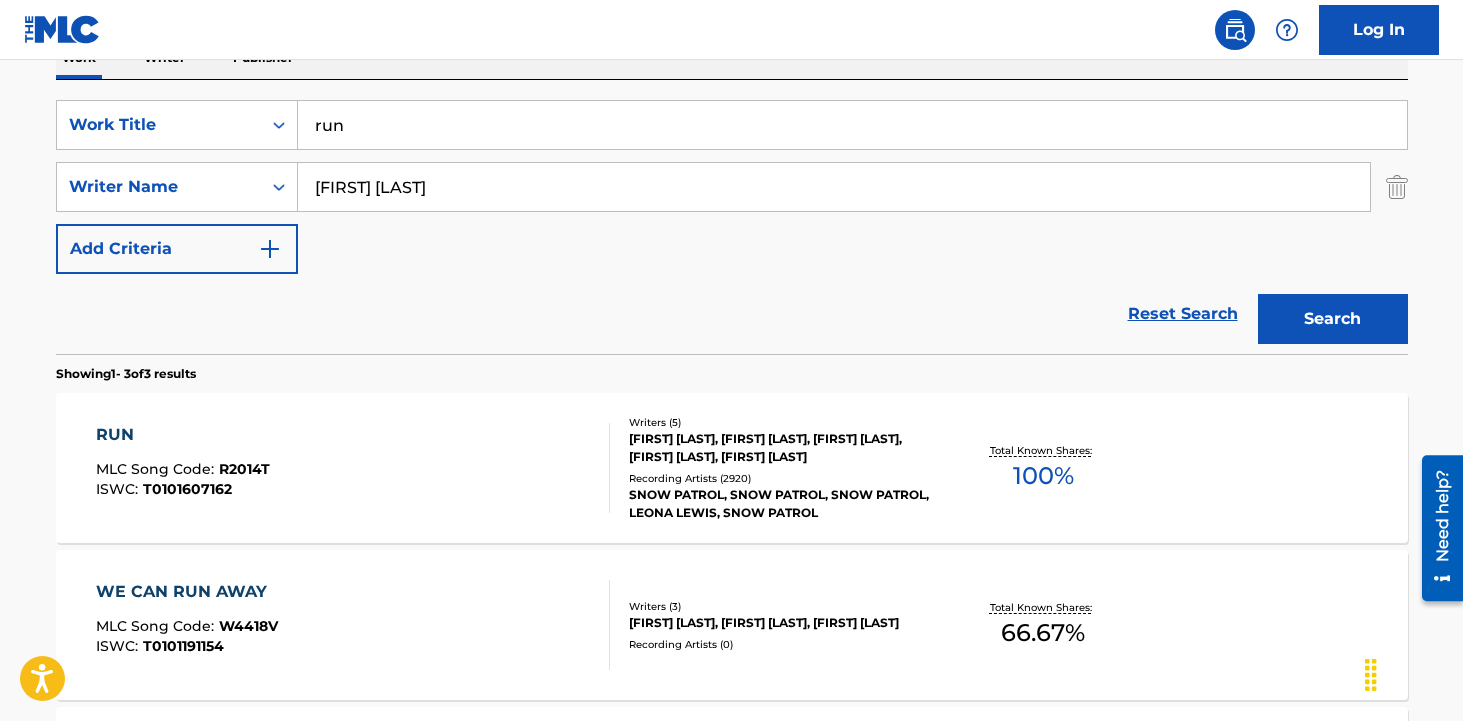 click on "RUN MLC Song Code : R2014T ISWC : T0101607162" at bounding box center [353, 468] 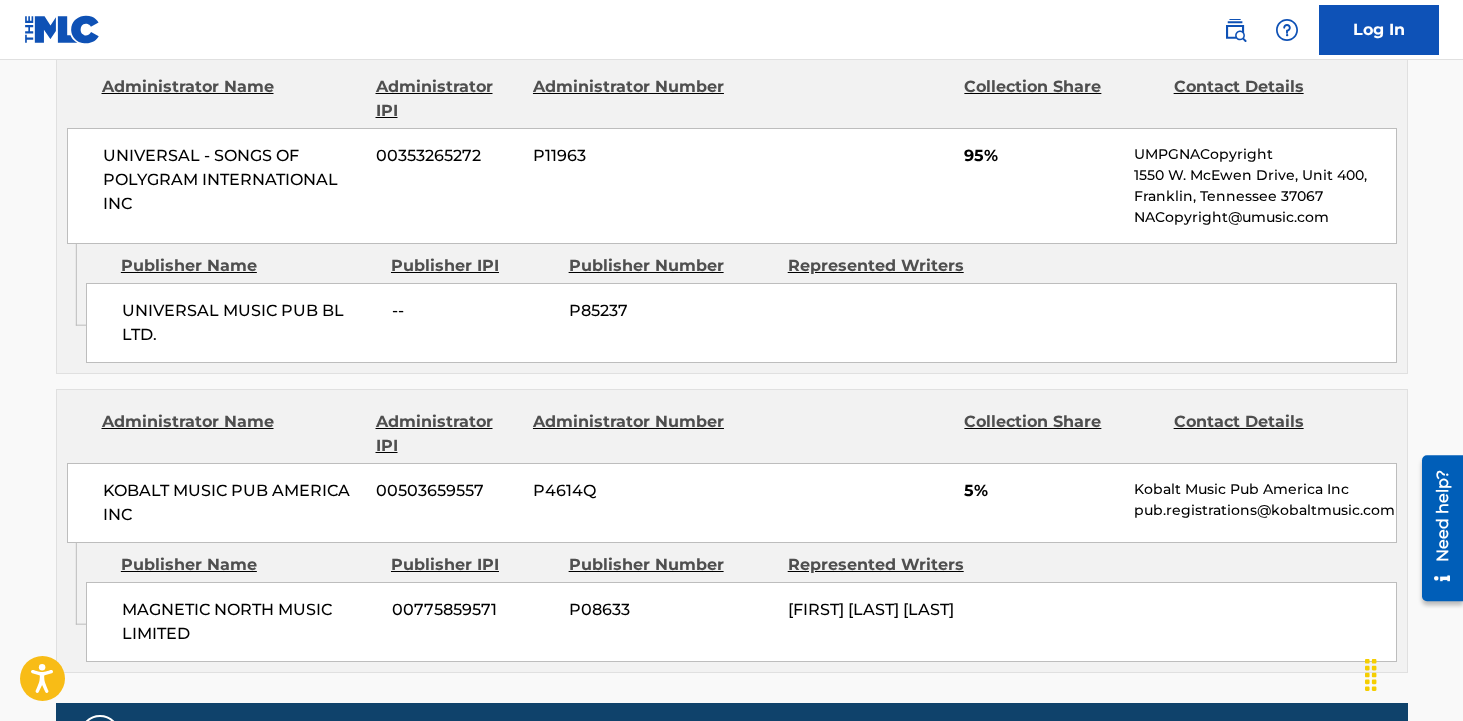 scroll, scrollTop: 1138, scrollLeft: 0, axis: vertical 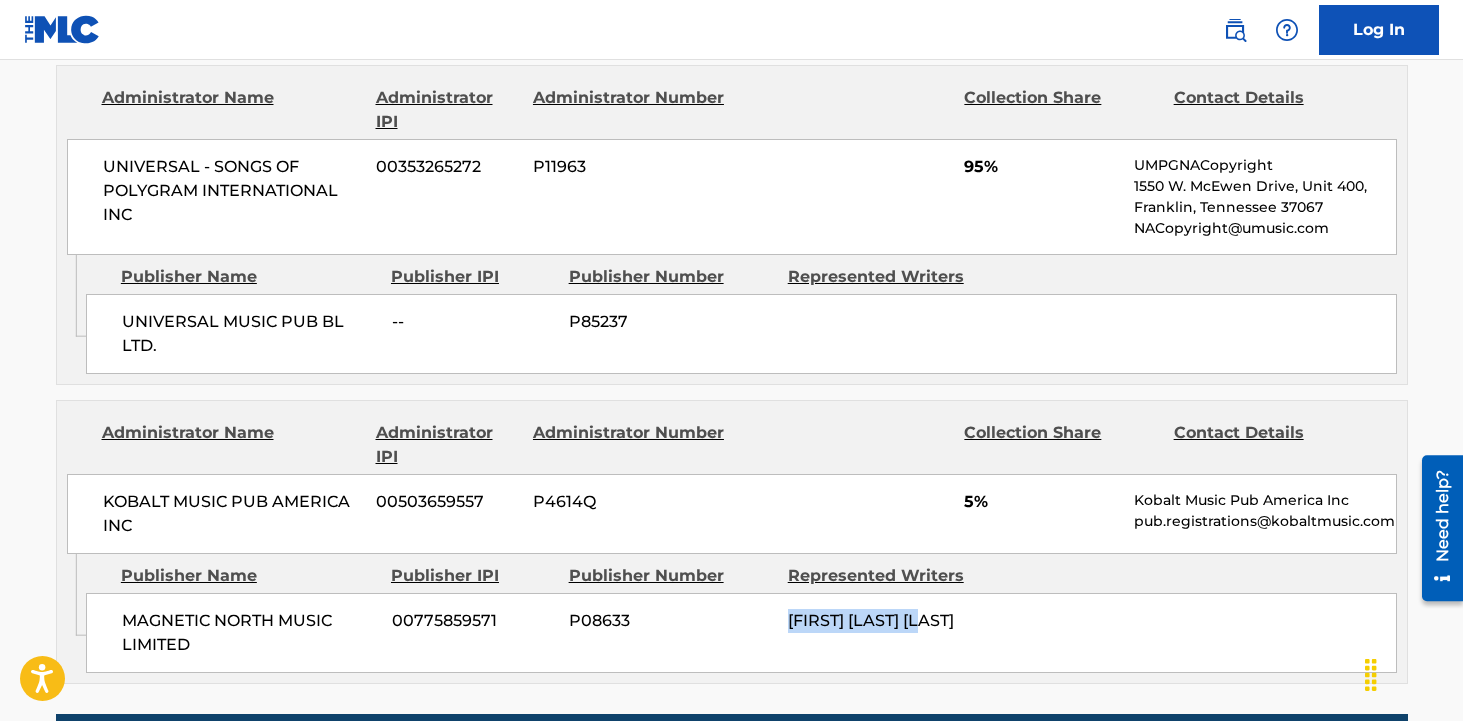 drag, startPoint x: 959, startPoint y: 616, endPoint x: 770, endPoint y: 616, distance: 189 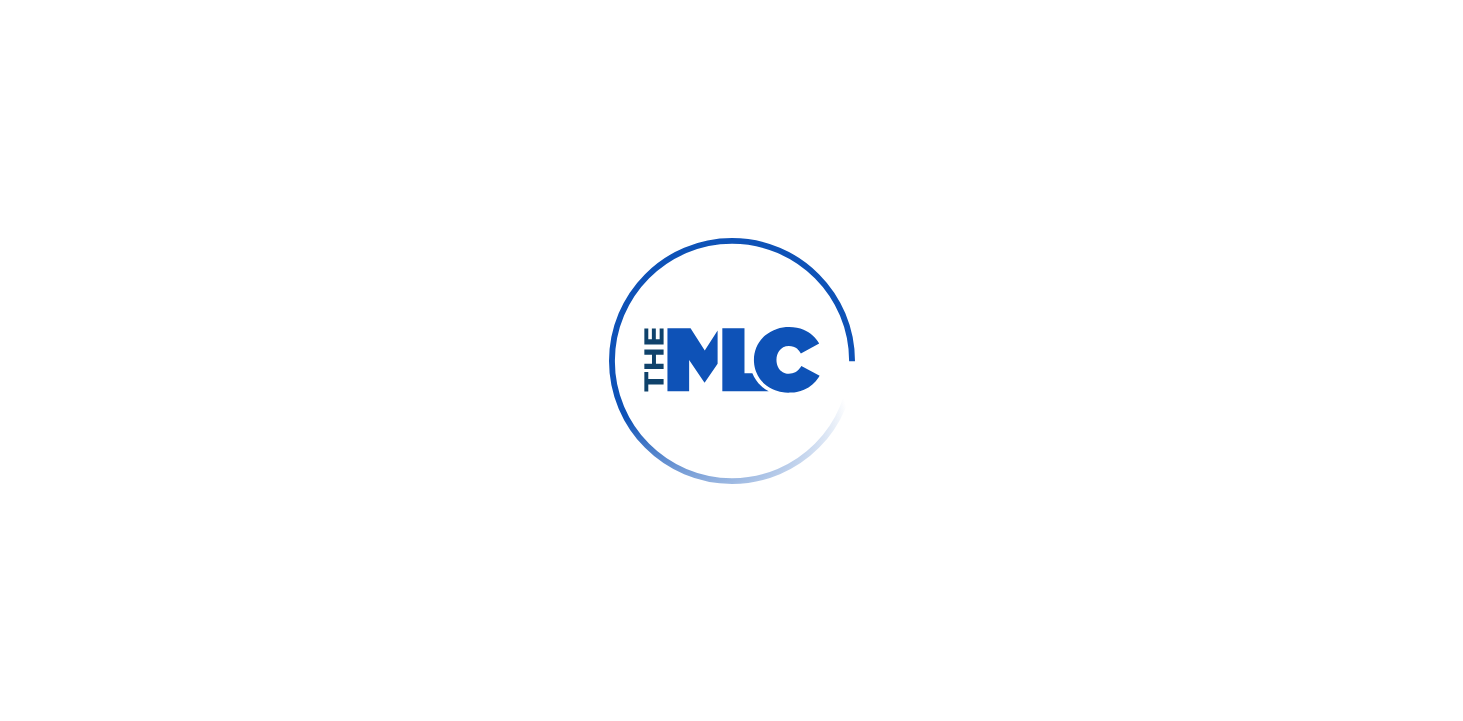 scroll, scrollTop: 0, scrollLeft: 0, axis: both 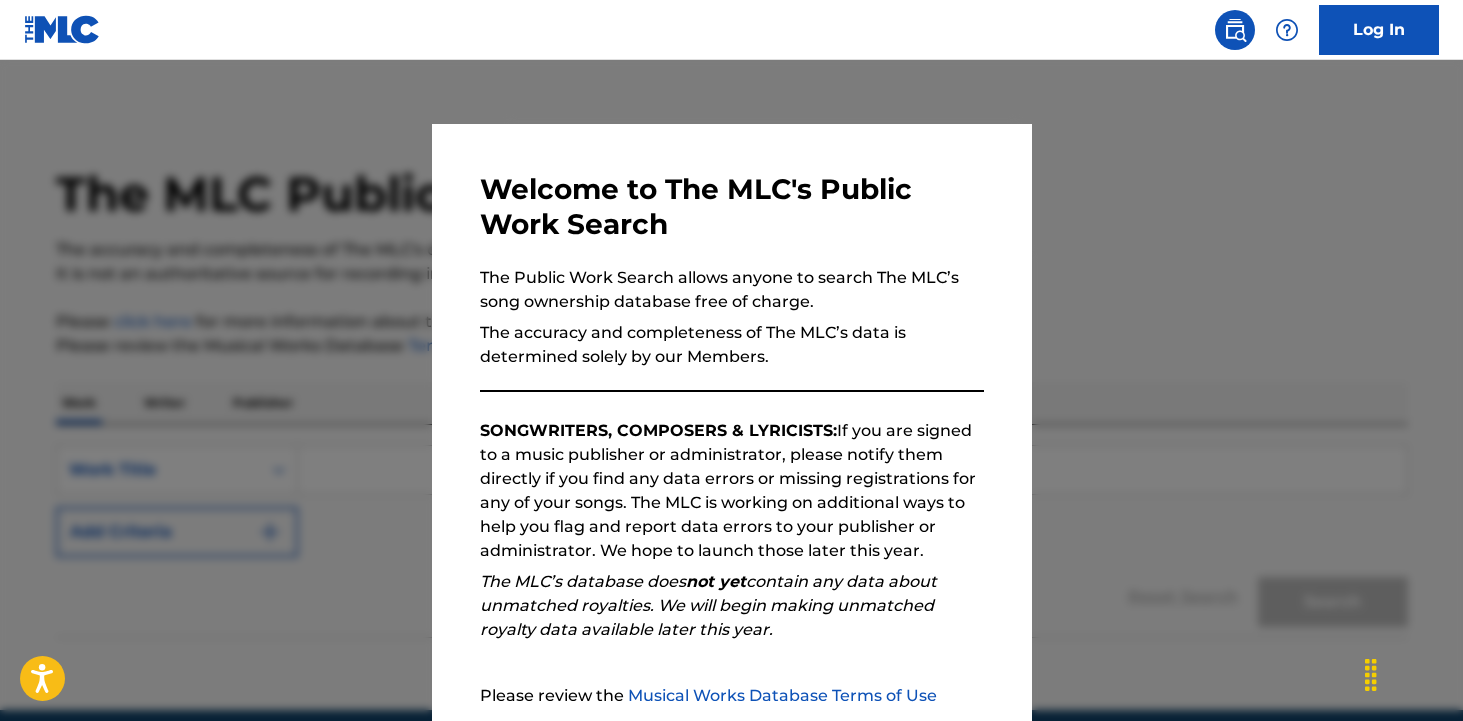 click on "Welcome to The MLC's Public Work Search The Public Work Search allows anyone to search The MLC’s song ownership database free of charge. The accuracy and completeness of The MLC’s data is determined solely by our Members. SONGWRITERS, COMPOSERS & LYRICISTS:  If you are signed to a music publisher or administrator, please notify them directly if you find any data errors or missing registrations for any of your songs. The MLC is working on additional ways to help you flag and report data errors to your publisher or administrator. We hope to launch those later this year. The MLC’s database does  not yet  contain any data about unmatched royalties. We will begin making unmatched royalty data available later this year. Please review the   Musical Works Database Terms of Use If you have any questions, please  contact us . Subscribe to our monthly newsletter! This message will reappear one week after it is closed. Continue" at bounding box center [731, 390] 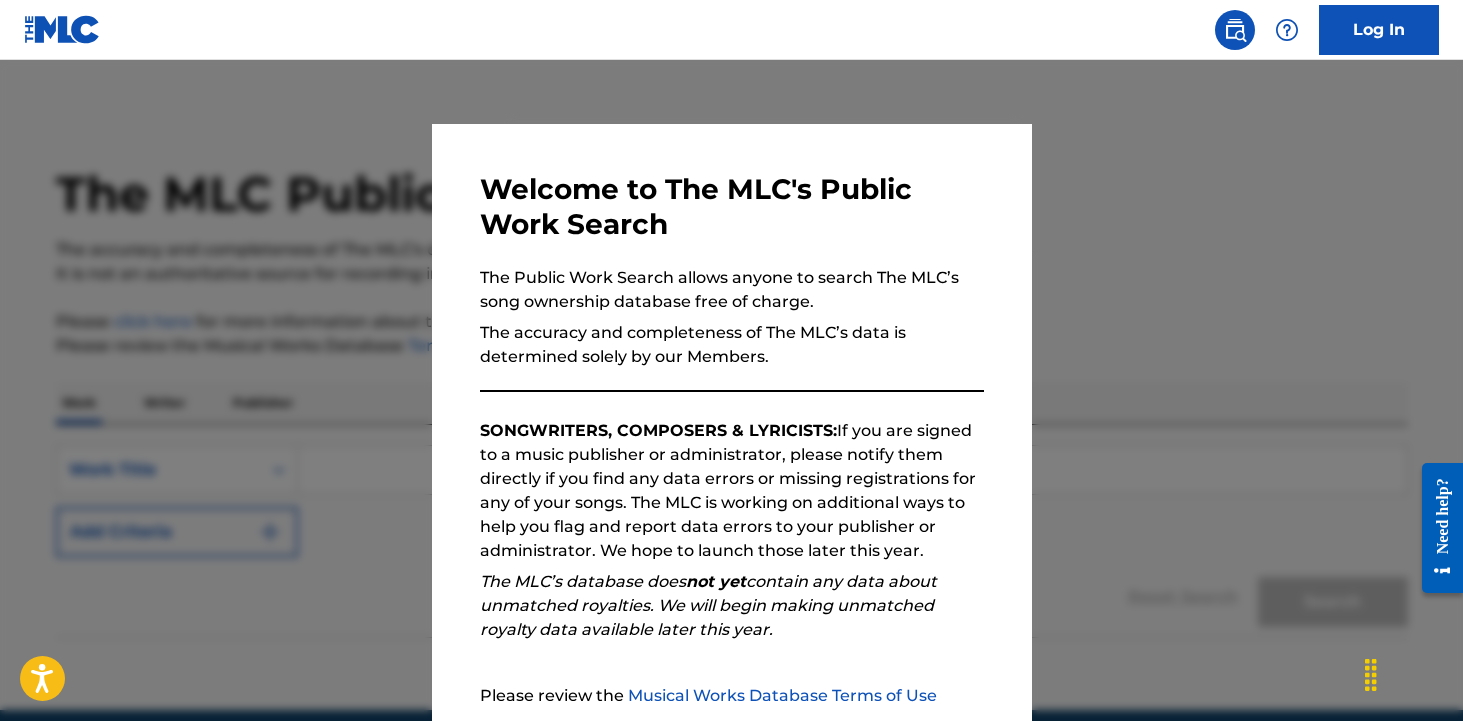 click at bounding box center (731, 420) 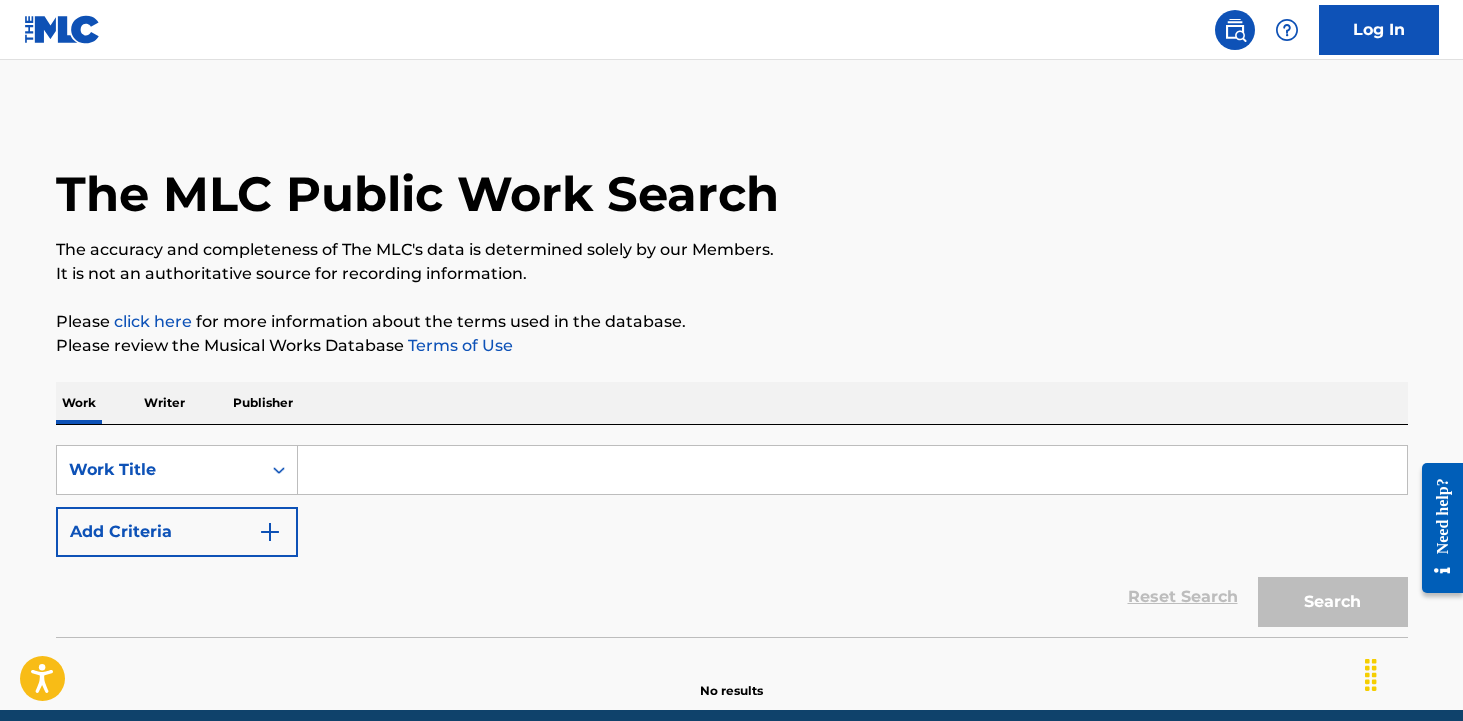 click at bounding box center (852, 470) 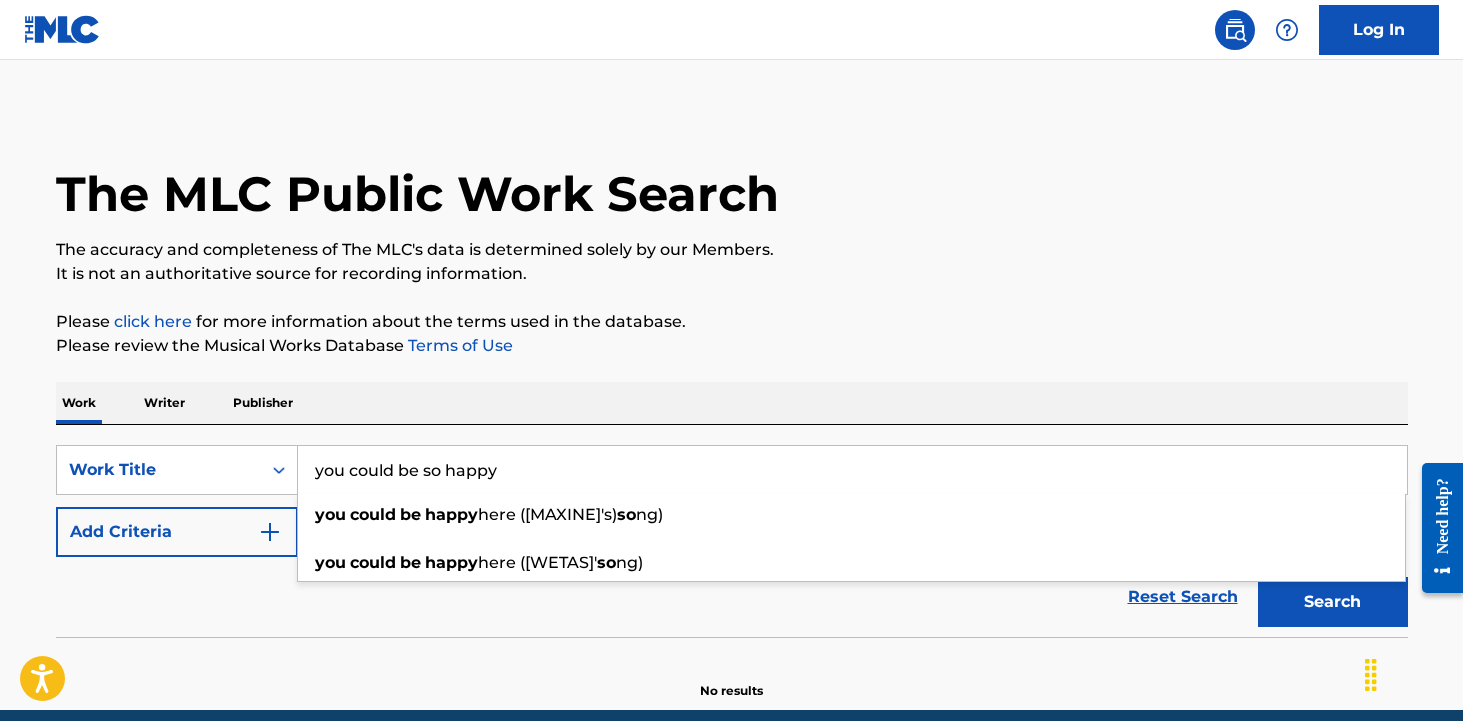 type on "you could be so happy" 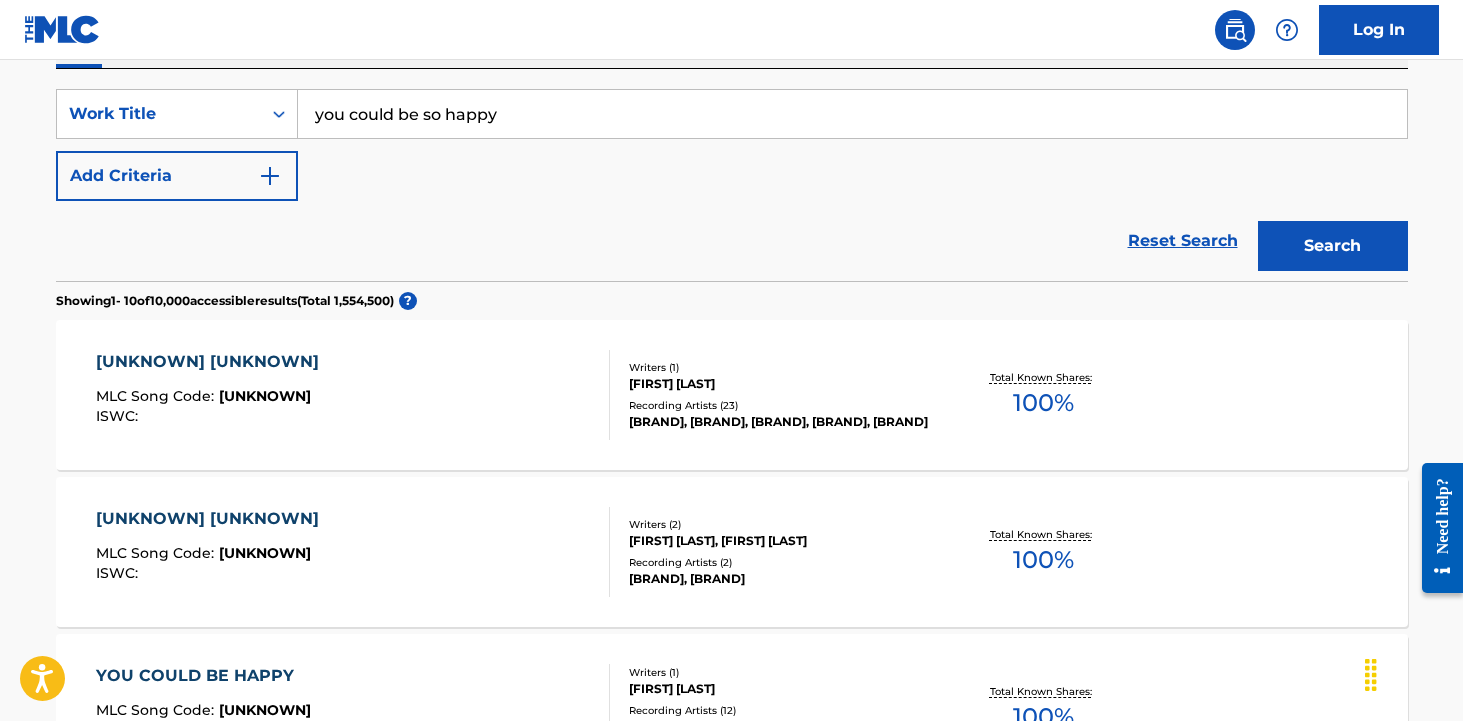 scroll, scrollTop: 0, scrollLeft: 0, axis: both 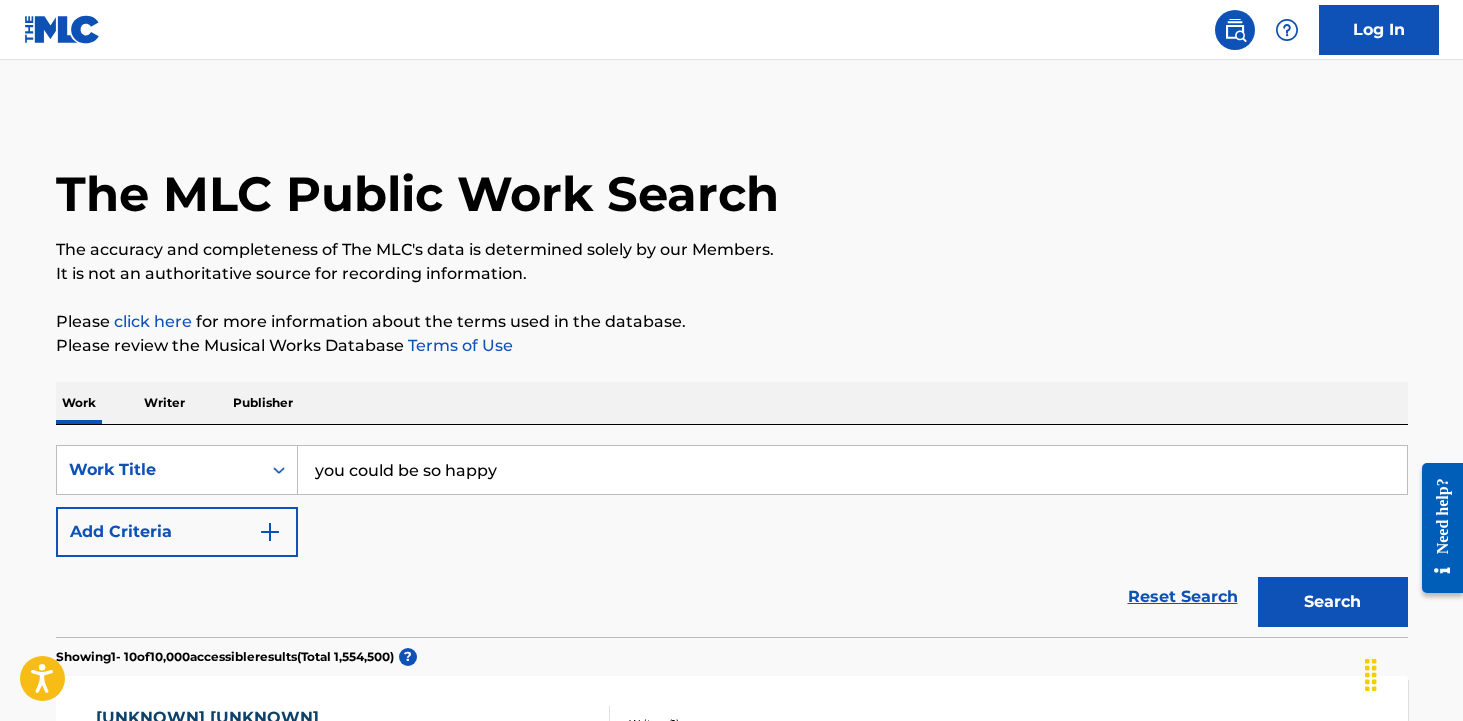 click on "Add Criteria" at bounding box center (177, 532) 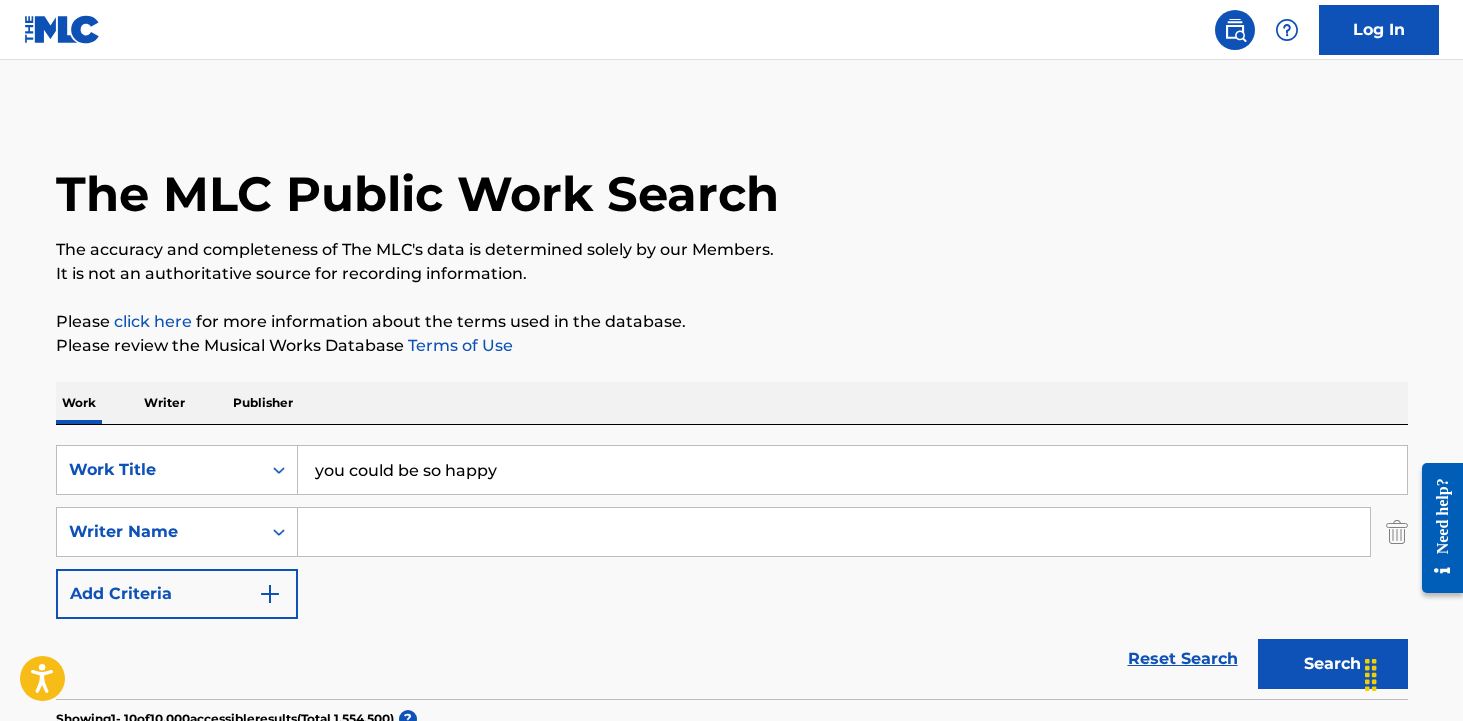 click at bounding box center (834, 532) 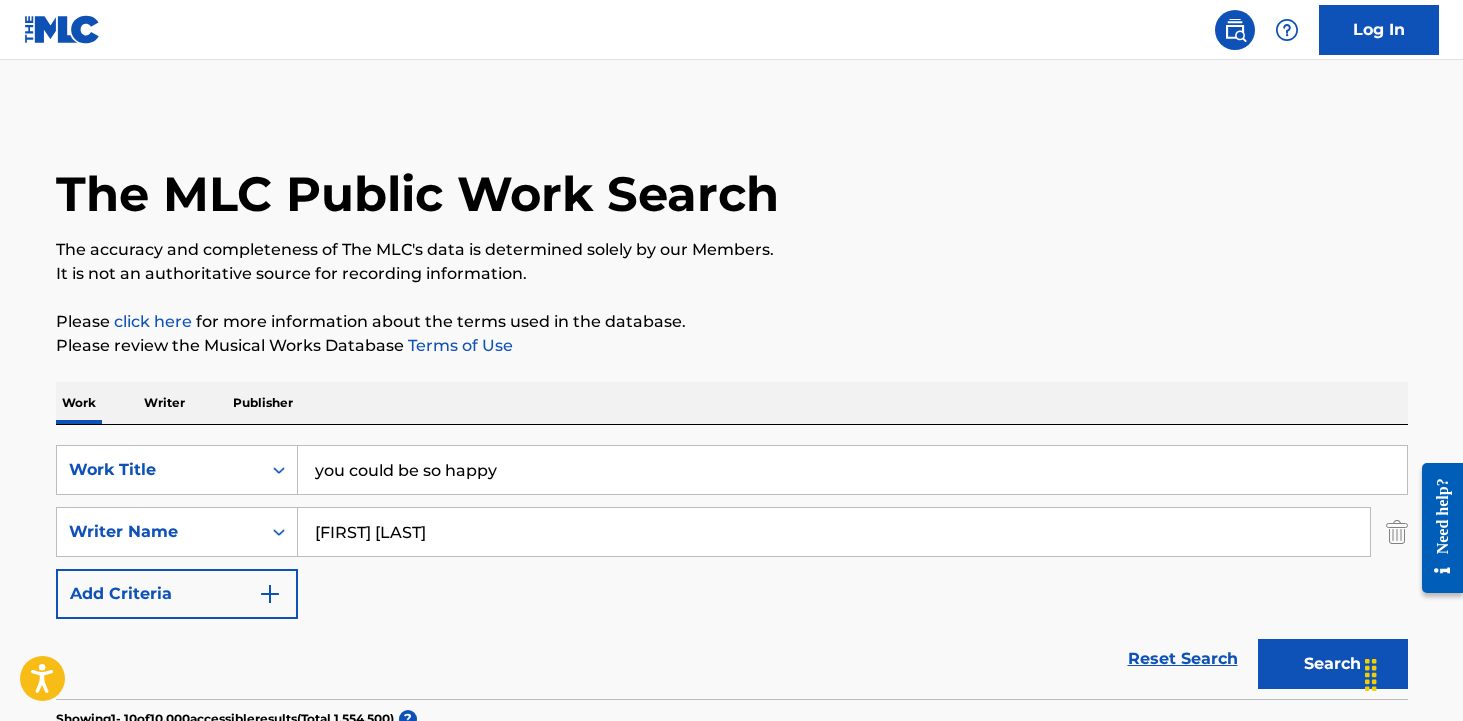 type on "[FIRST] [LAST]" 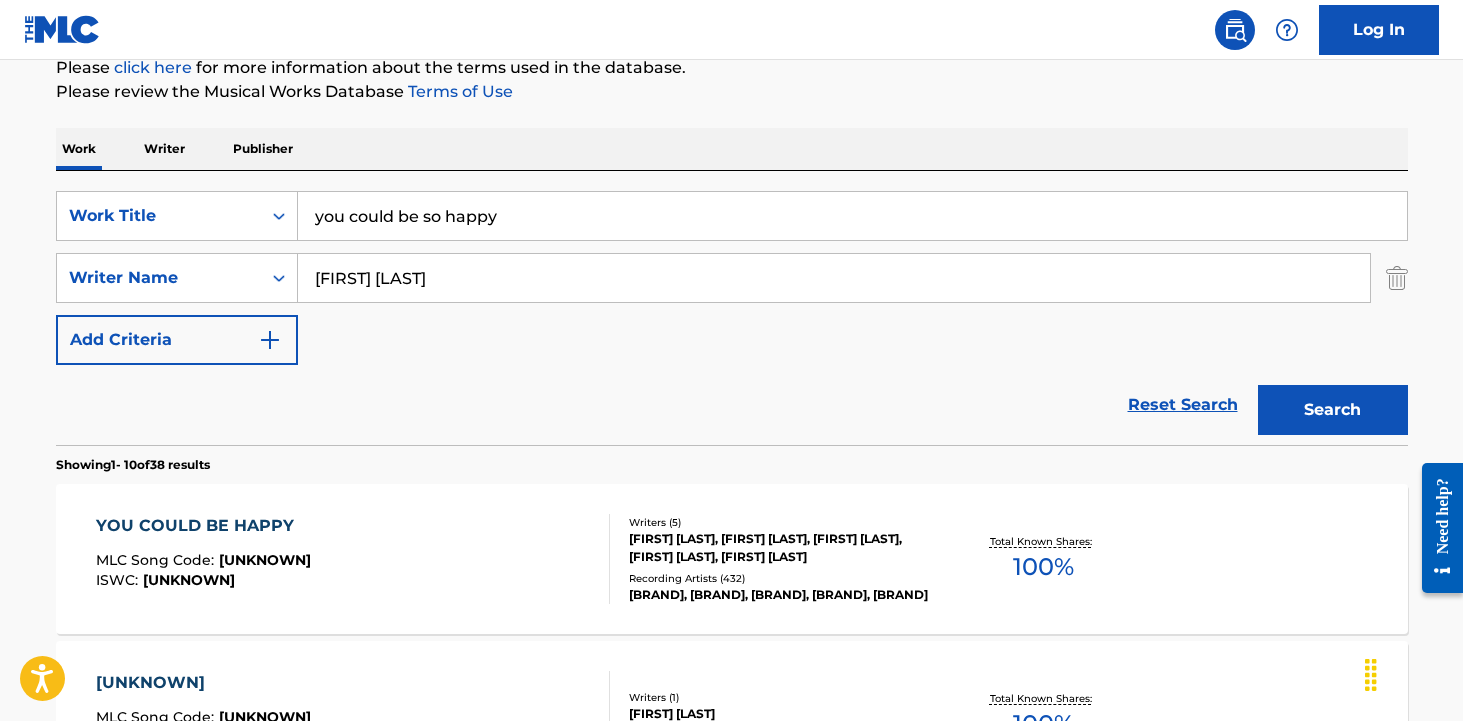 scroll, scrollTop: 304, scrollLeft: 0, axis: vertical 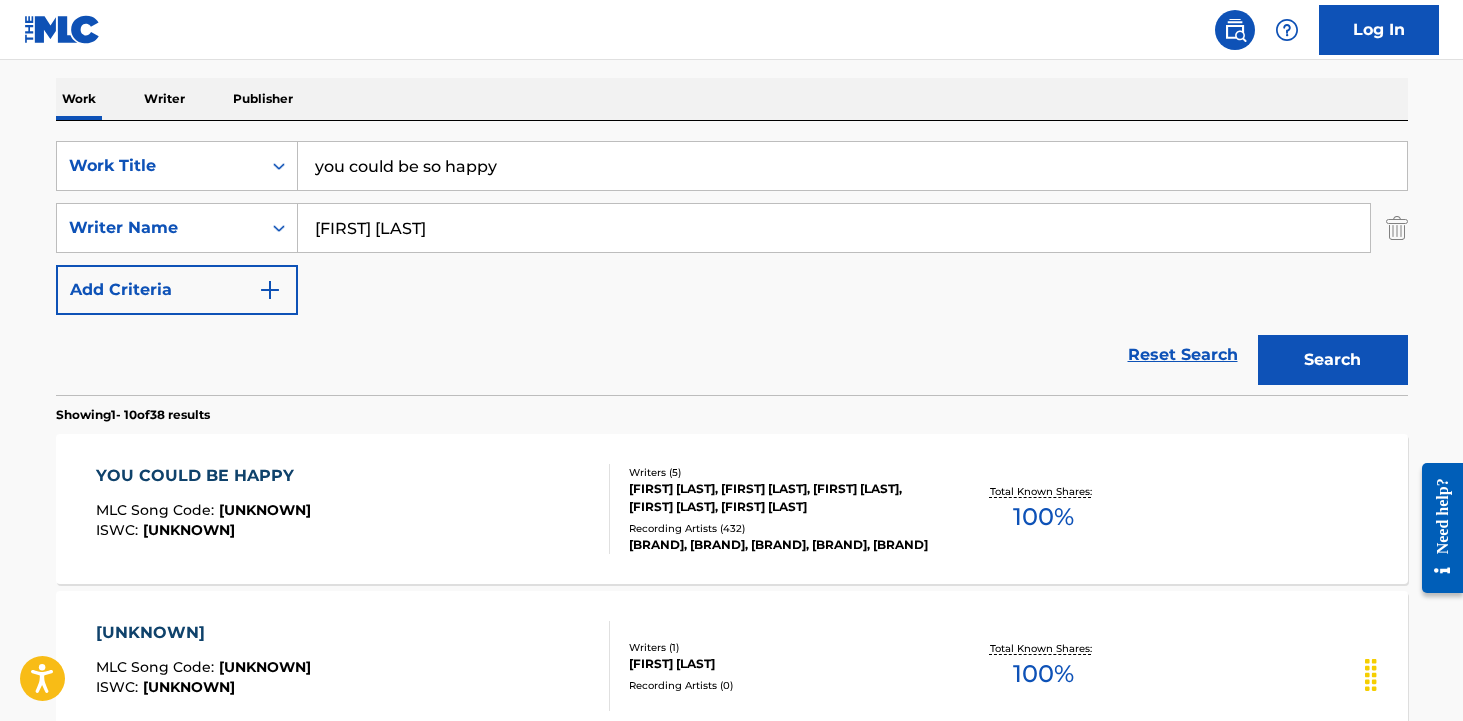 click on "[FIRST] [LAST], [UNKNOWN] [UNKNOWN] : [UNKNOWN] [UNKNOWN] : [UNKNOWN]" at bounding box center [353, 509] 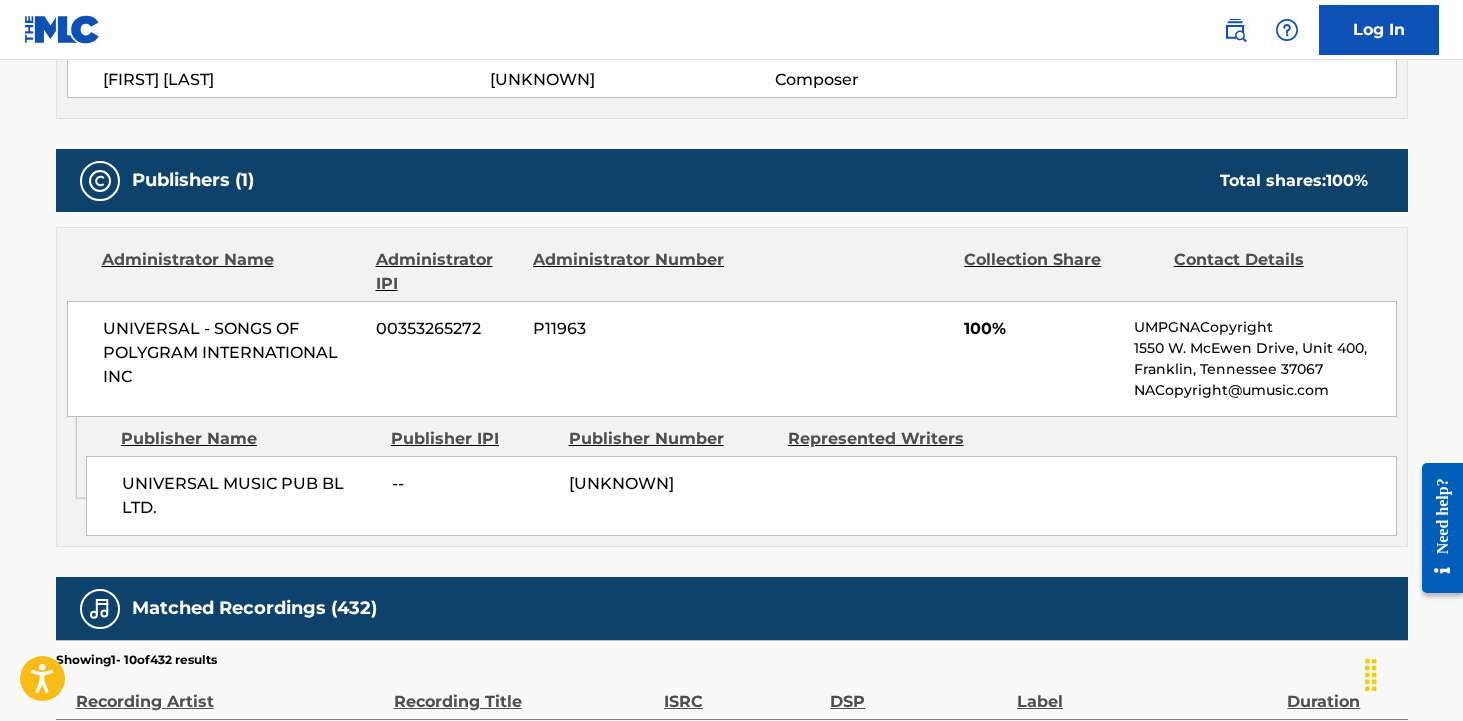 scroll, scrollTop: 889, scrollLeft: 0, axis: vertical 